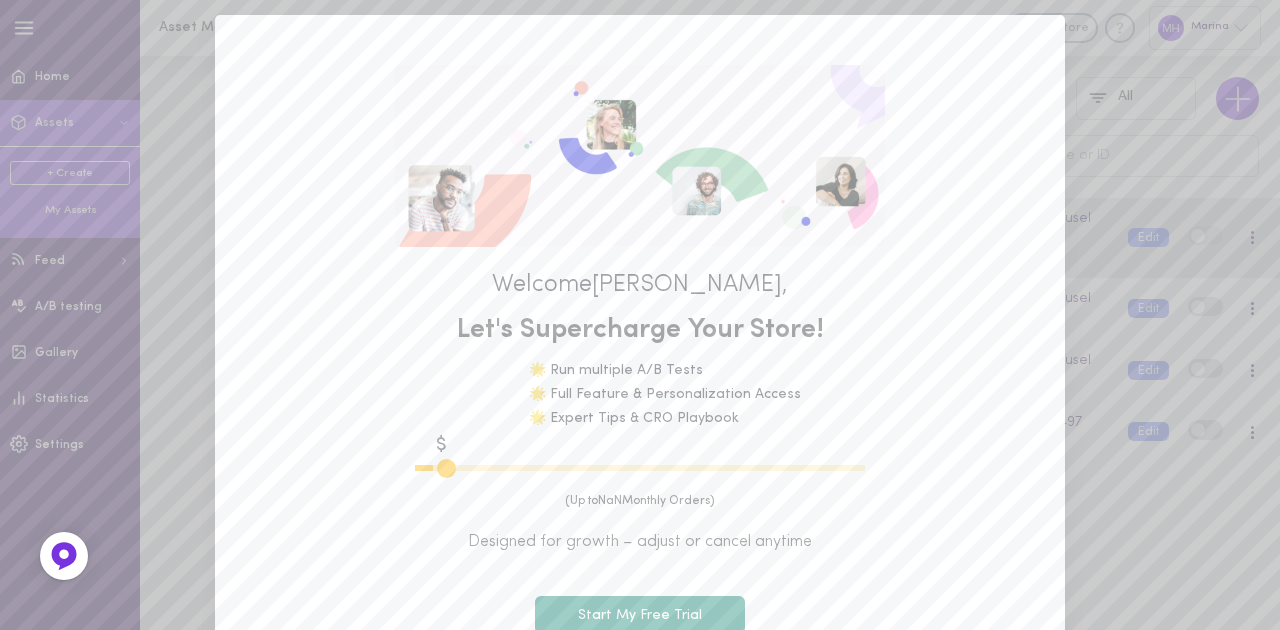type on "600" 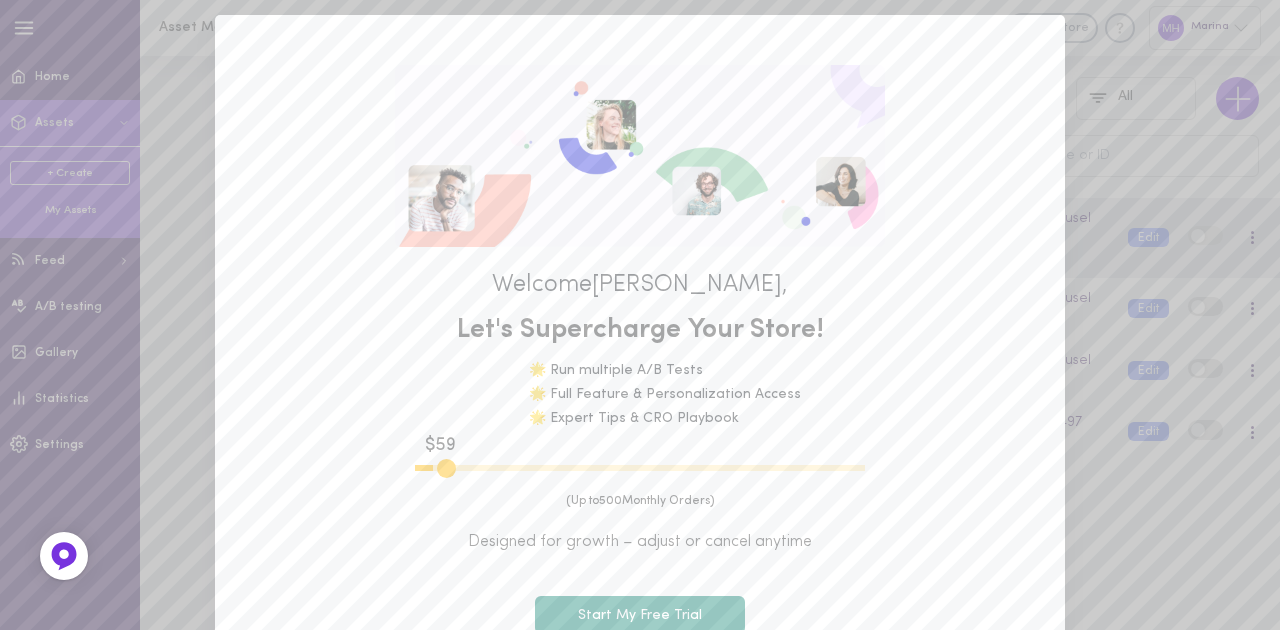 click on "Start My Free Trial" at bounding box center (640, 615) 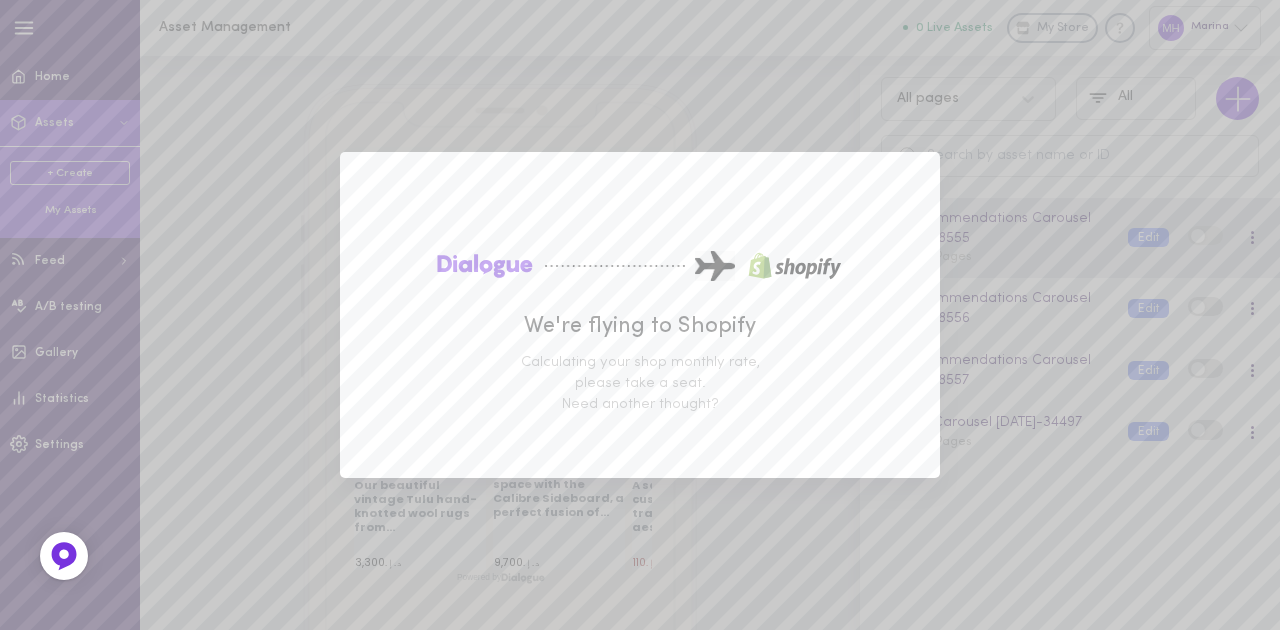 click on "We're flying to Shopify Calculating your shop monthly rate, please take a seat. Need another thought?" at bounding box center [640, 315] 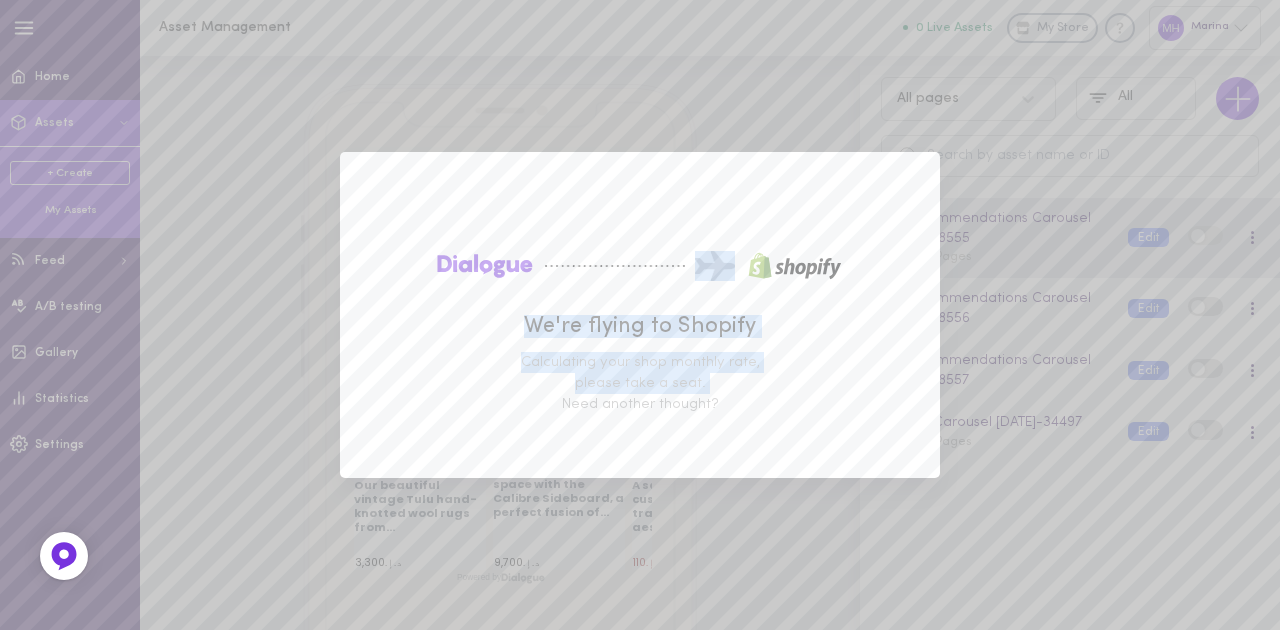 drag, startPoint x: 744, startPoint y: 250, endPoint x: 507, endPoint y: 384, distance: 272.25906 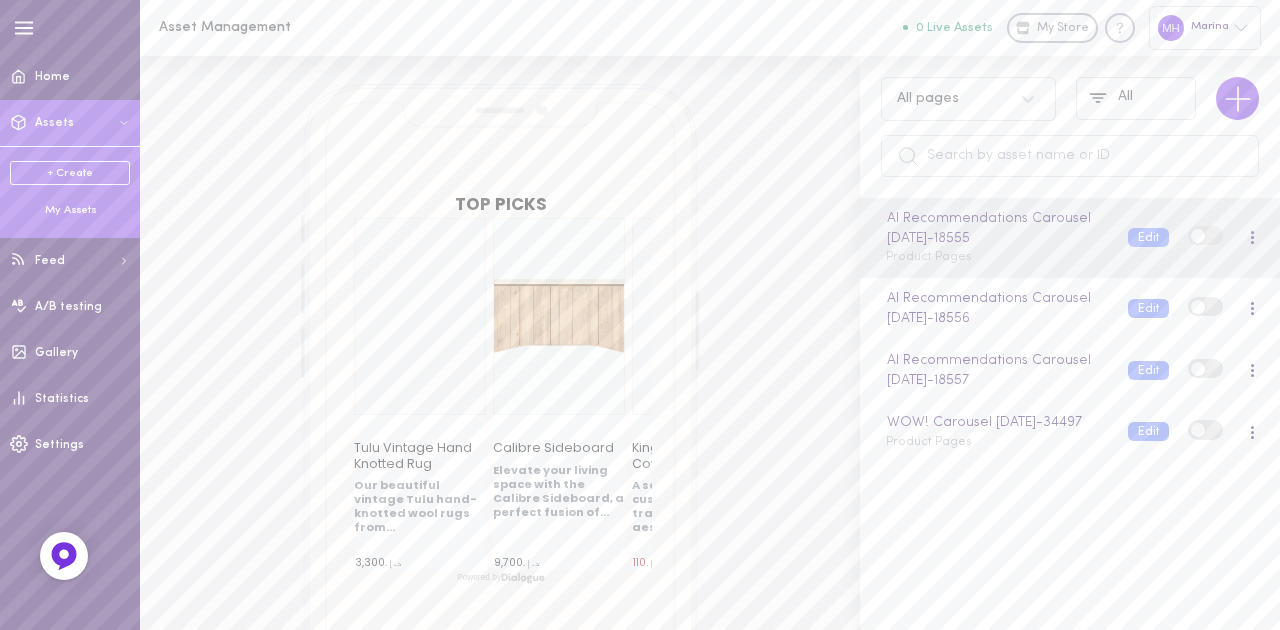click 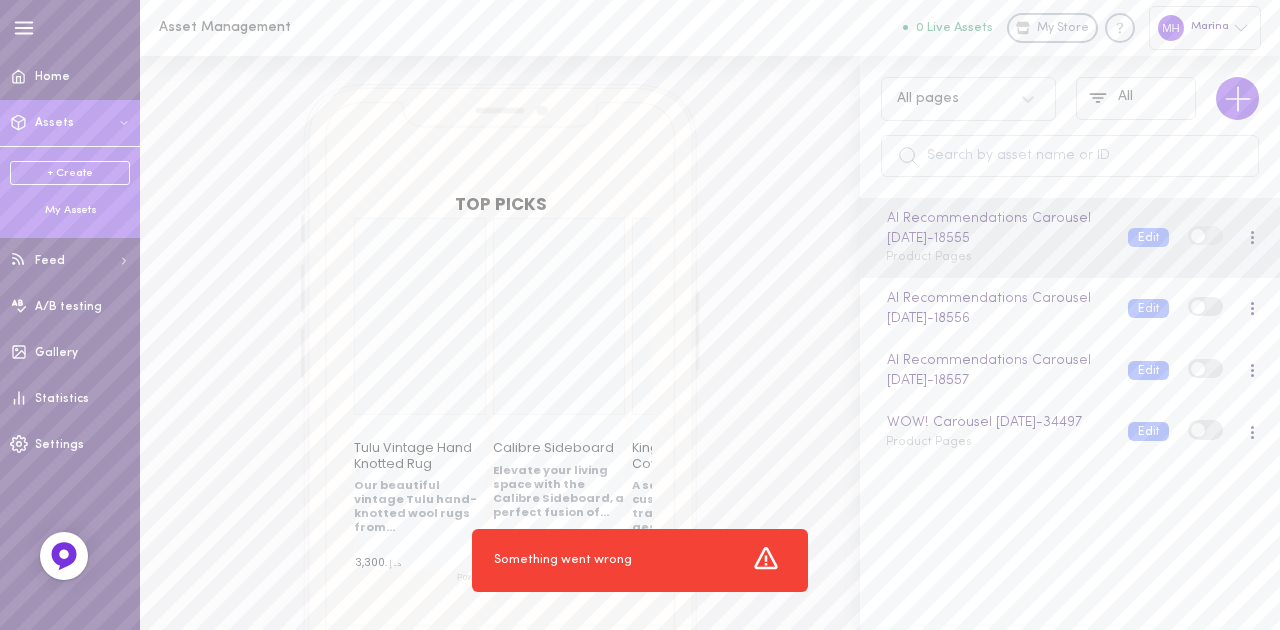 click 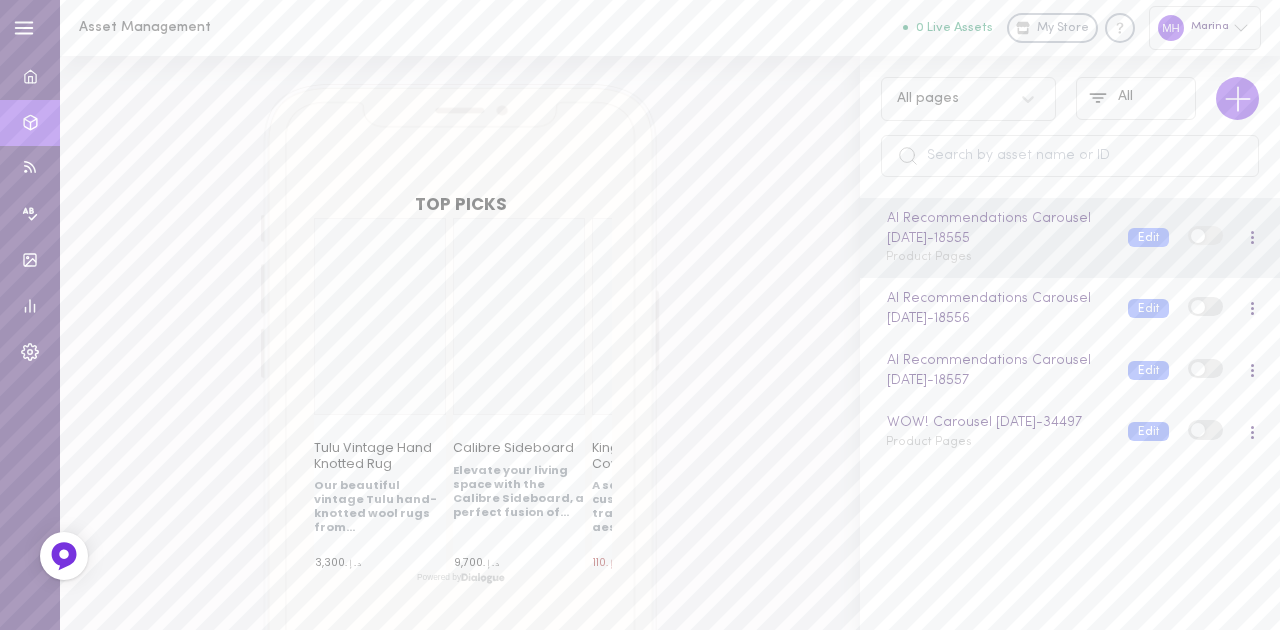 click on "Marina" at bounding box center [1205, 27] 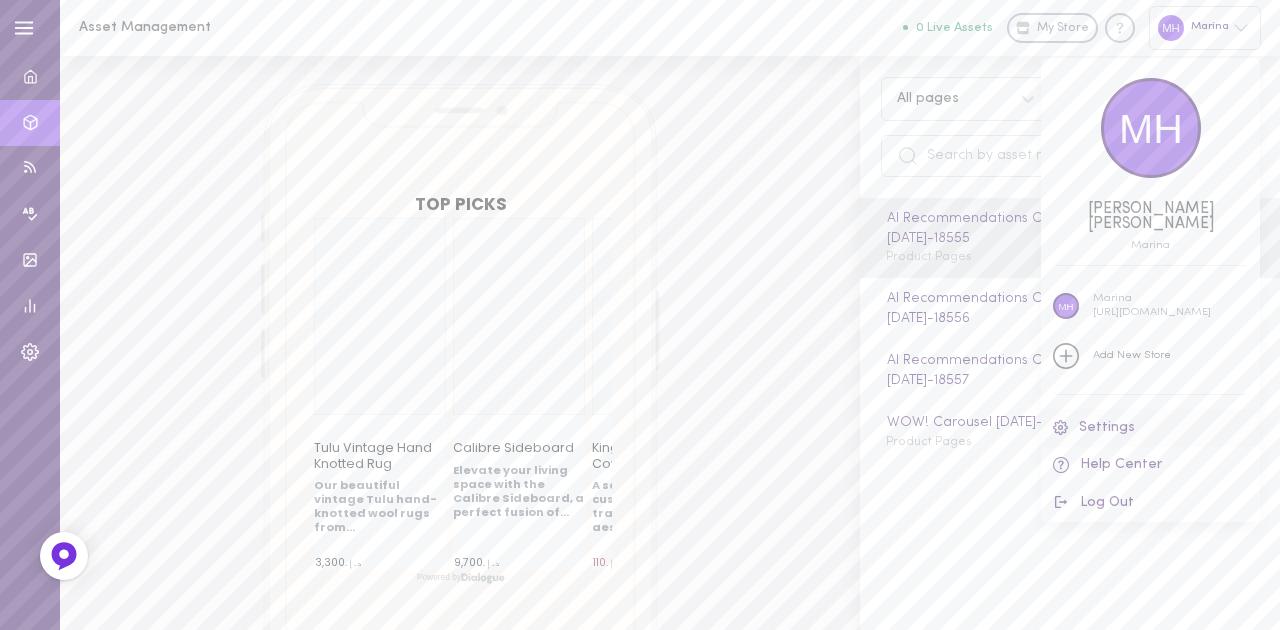click on "Settings" at bounding box center [1150, 427] 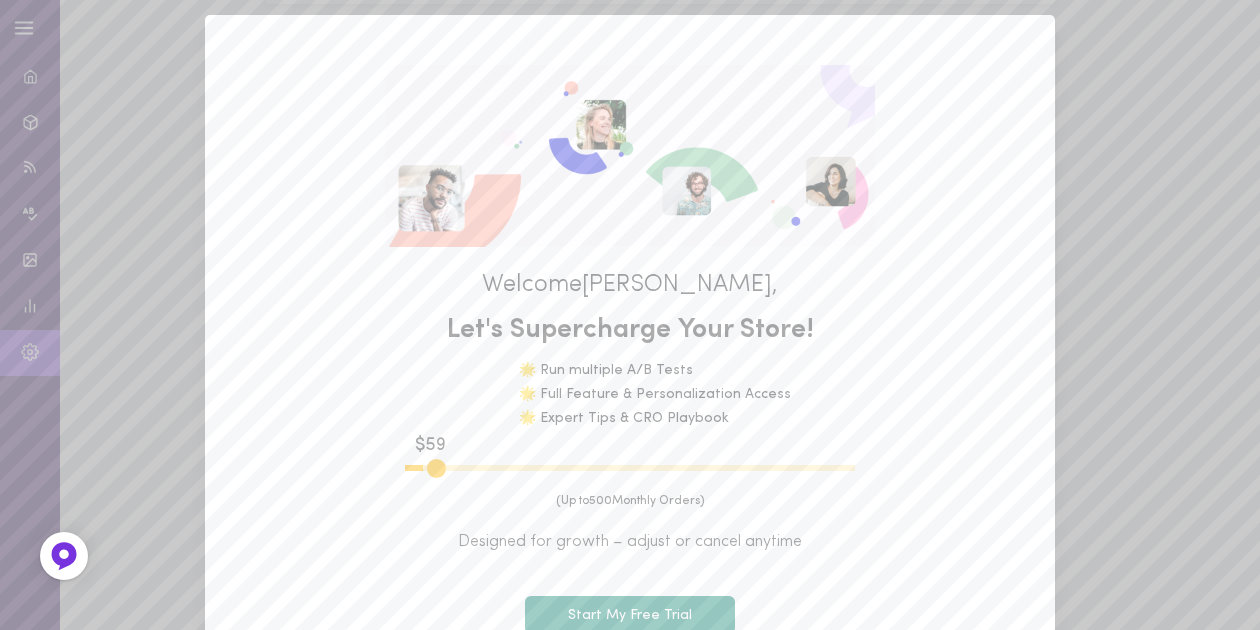scroll, scrollTop: 266, scrollLeft: 0, axis: vertical 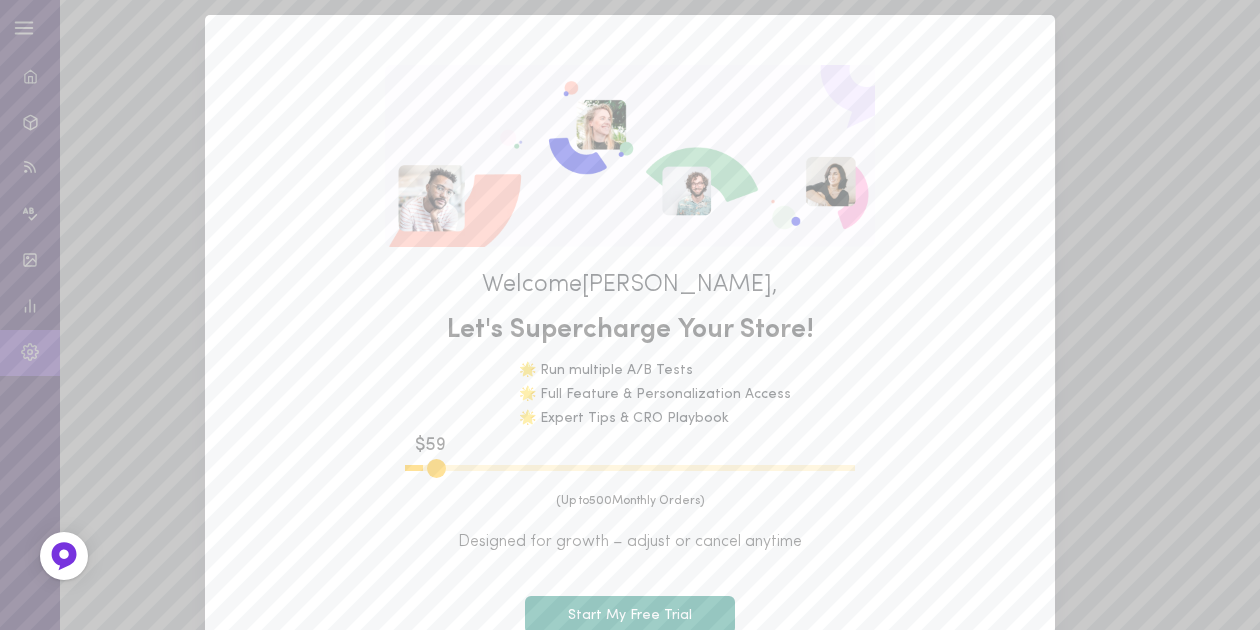 click on "Start My Free Trial" at bounding box center [630, 615] 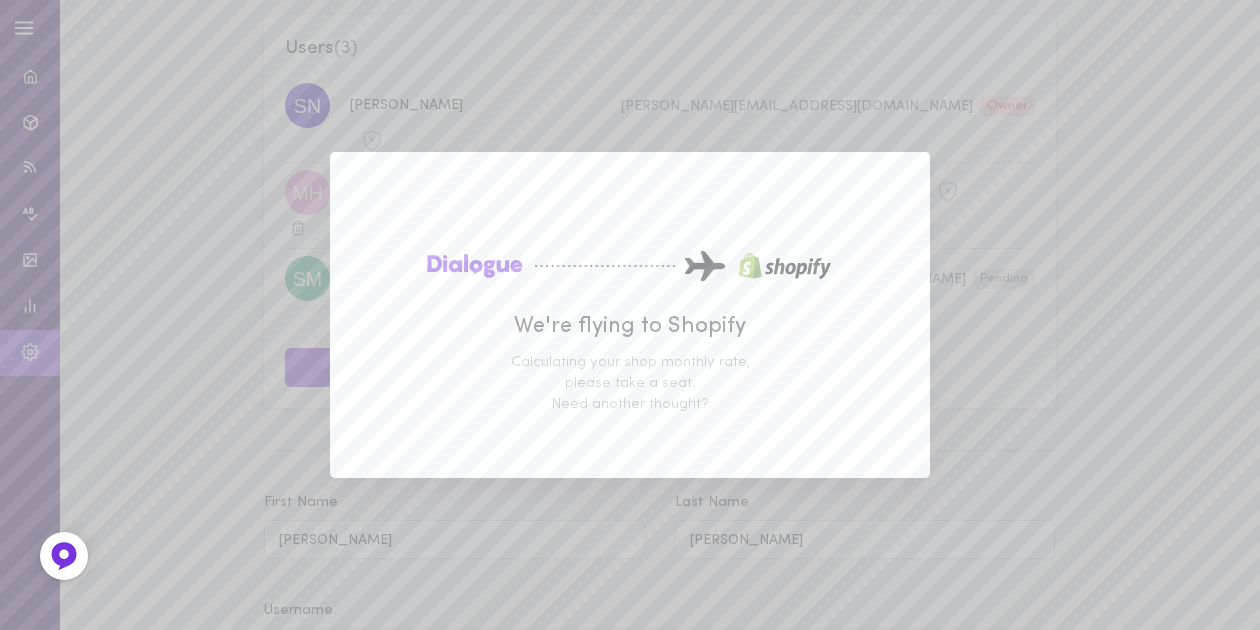 click on "We're flying to Shopify Calculating your shop monthly rate, please take a seat. Need another thought?" at bounding box center [630, 315] 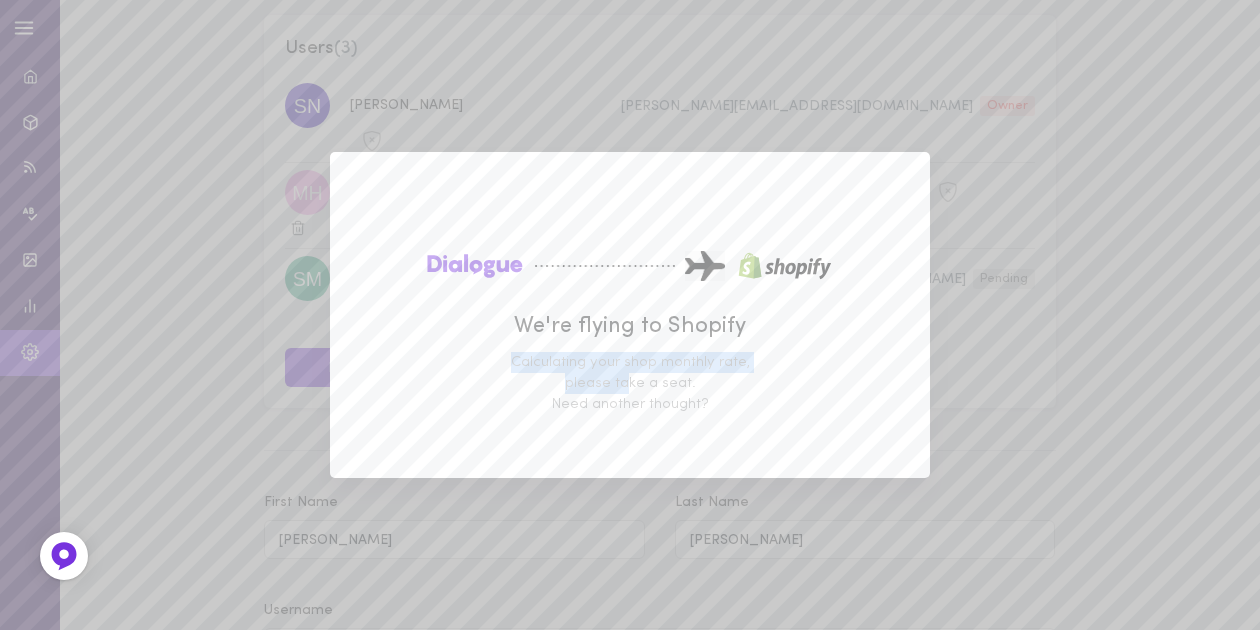 drag, startPoint x: 608, startPoint y: 386, endPoint x: 469, endPoint y: 356, distance: 142.20056 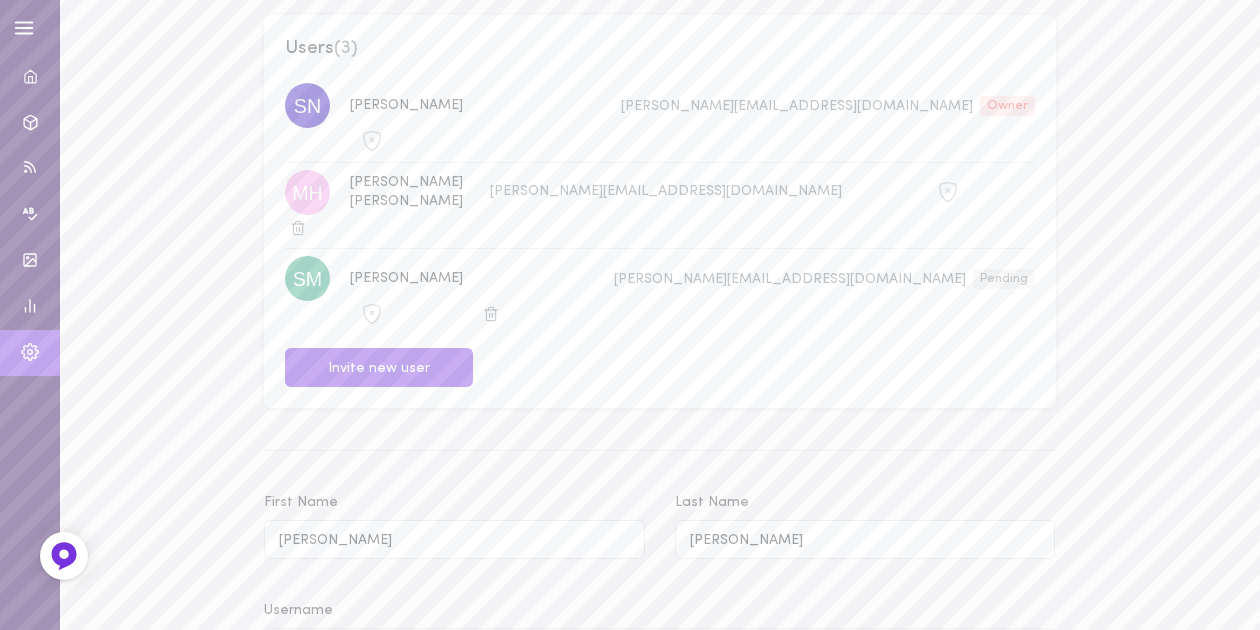 click on "Mohamed Abdul Hamid Enable 2FA Users  ( 3 ) Smrithi   smrithi+1@marinagulf.com Owner Mohamed   Abdul Hamid Mohamed@marinagulf.com smrithi   smrithi@marinagulf.com Pending Invite new user First Name Mohamed Last Name Abdul Hamid Username Mohamed Abdul Hamid Email Mohamed@marinagulf.com Old Password New Password Confirm Password Country United States of America State City Zip Code Address Phone Number Save Changes" at bounding box center (659, 734) 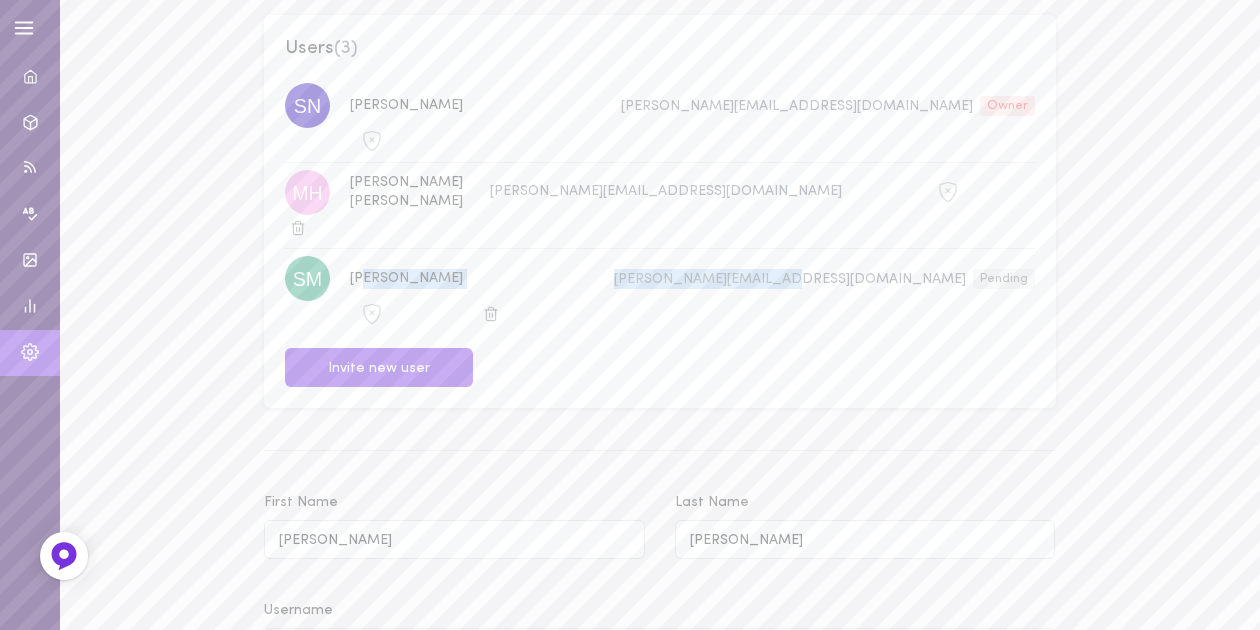 drag, startPoint x: 363, startPoint y: 230, endPoint x: 726, endPoint y: 220, distance: 363.13773 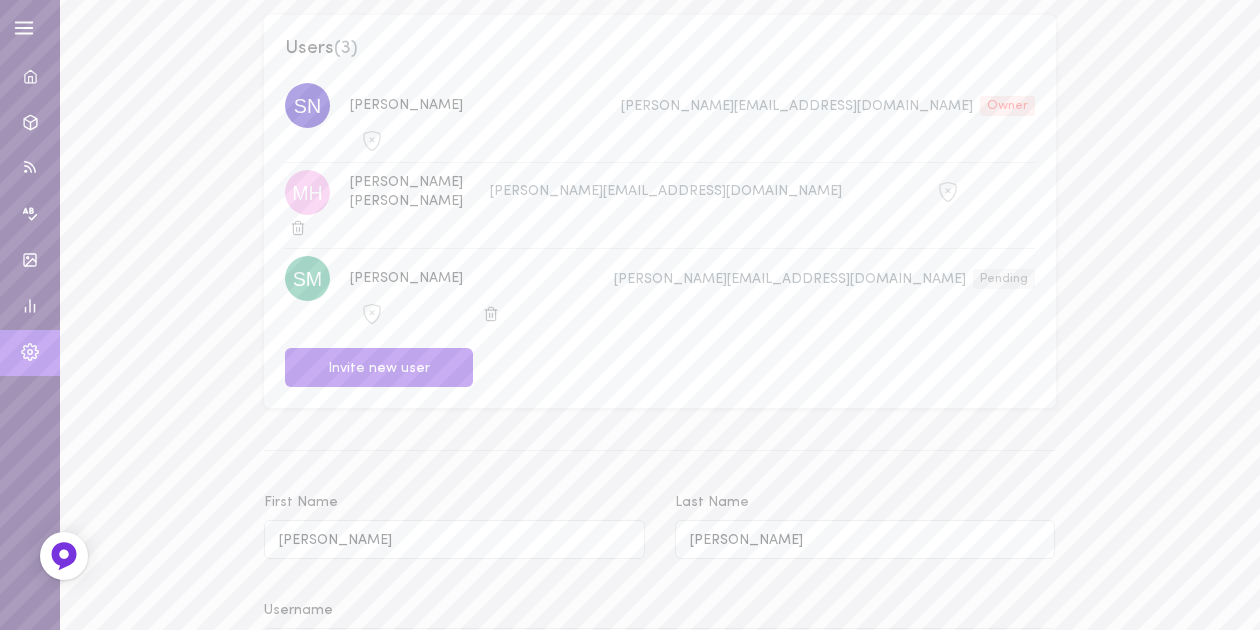 click on "smrithi@marinagulf.com Pending" at bounding box center [824, 279] 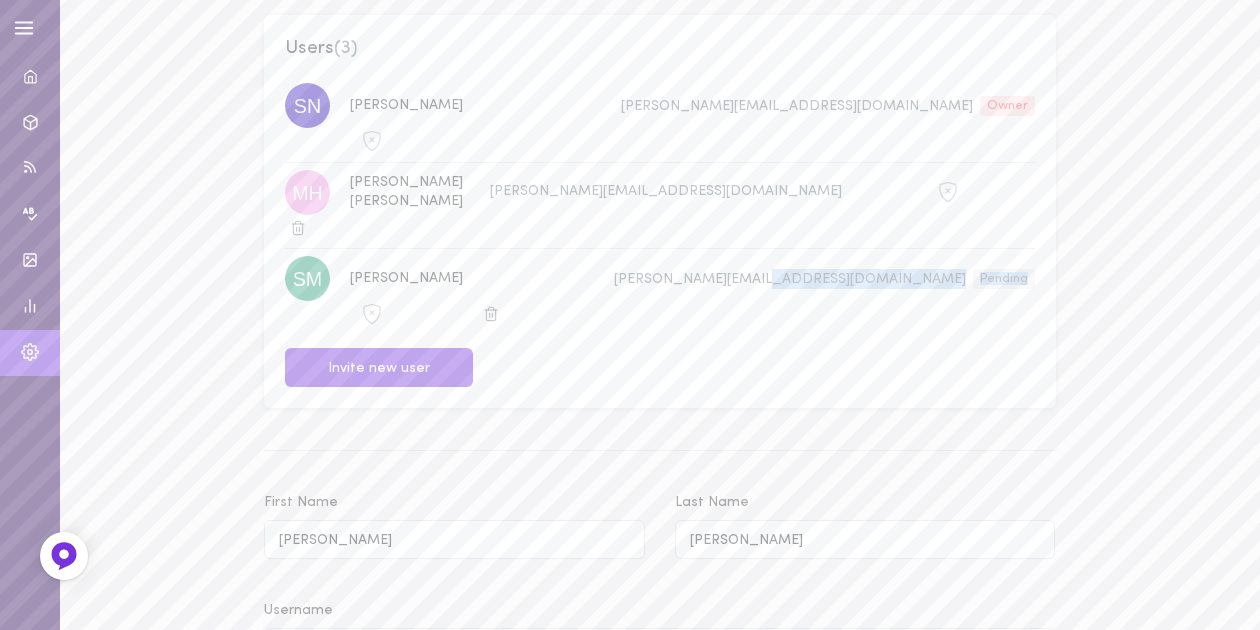 click on "smrithi@marinagulf.com Pending" at bounding box center (824, 279) 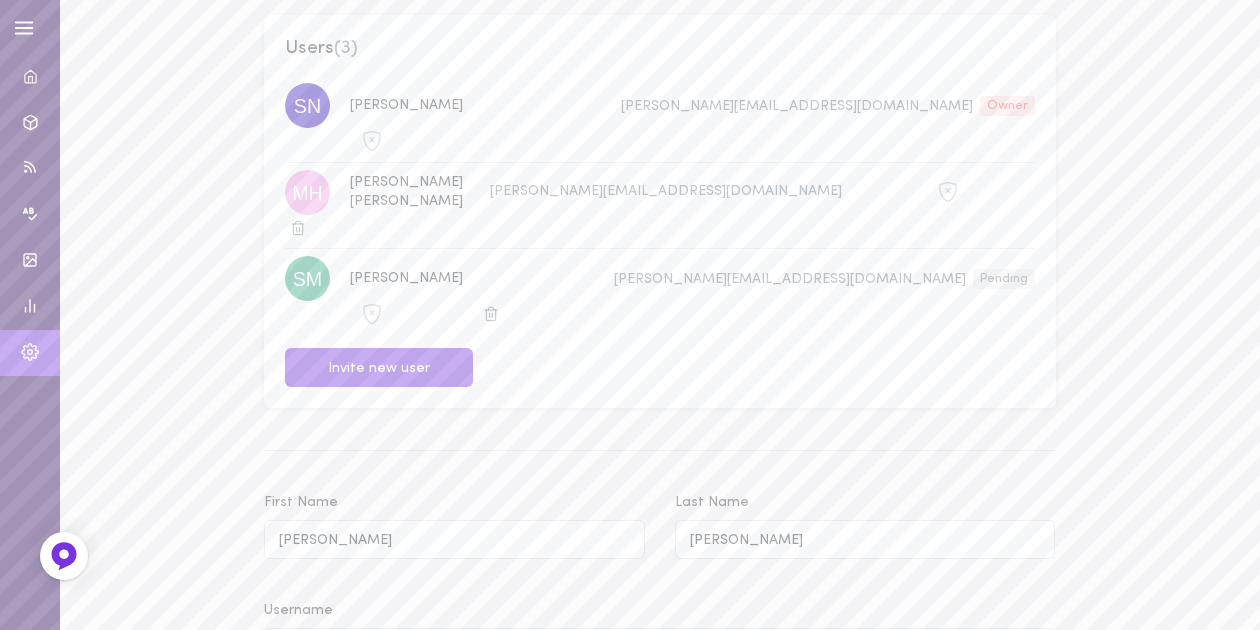 click on "Users  ( 3 ) Smrithi   smrithi+1@marinagulf.com Owner Mohamed   Abdul Hamid Mohamed@marinagulf.com smrithi   smrithi@marinagulf.com Pending Invite new user" at bounding box center [659, 211] 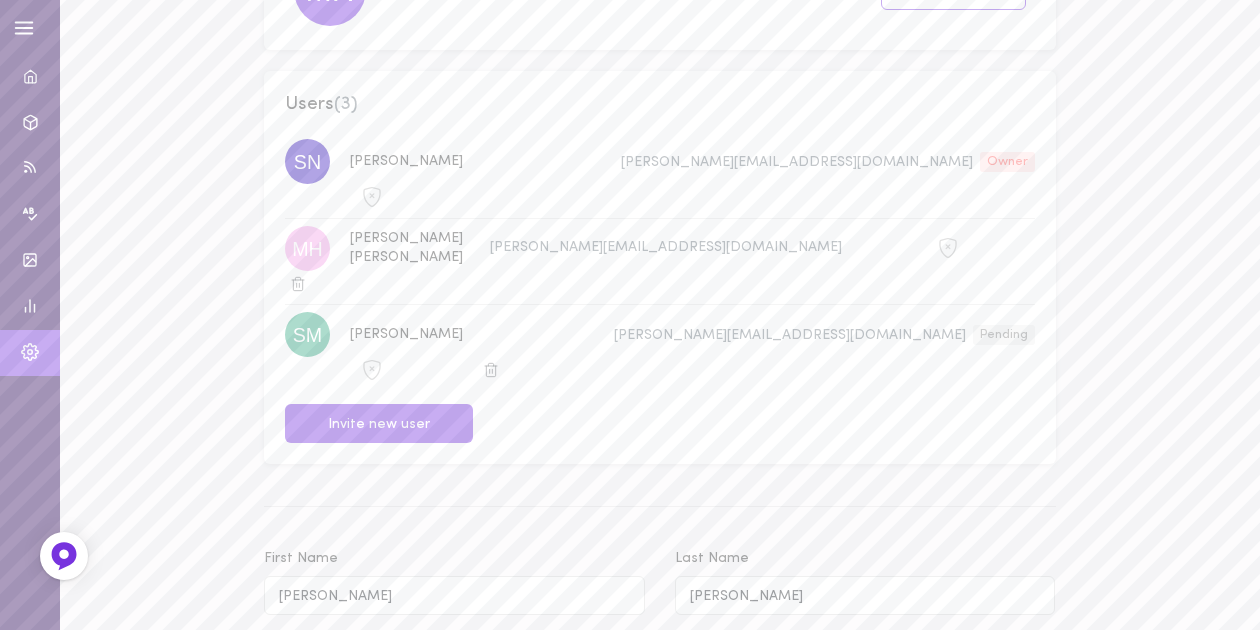 scroll, scrollTop: 133, scrollLeft: 0, axis: vertical 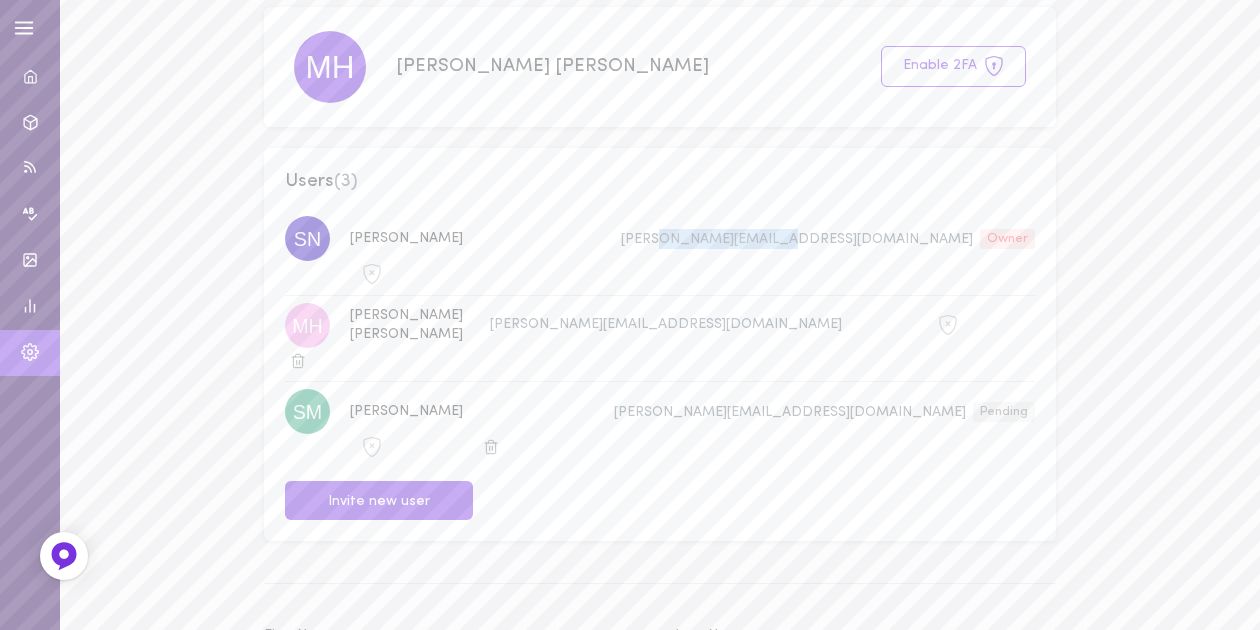 drag, startPoint x: 600, startPoint y: 234, endPoint x: 712, endPoint y: 238, distance: 112.0714 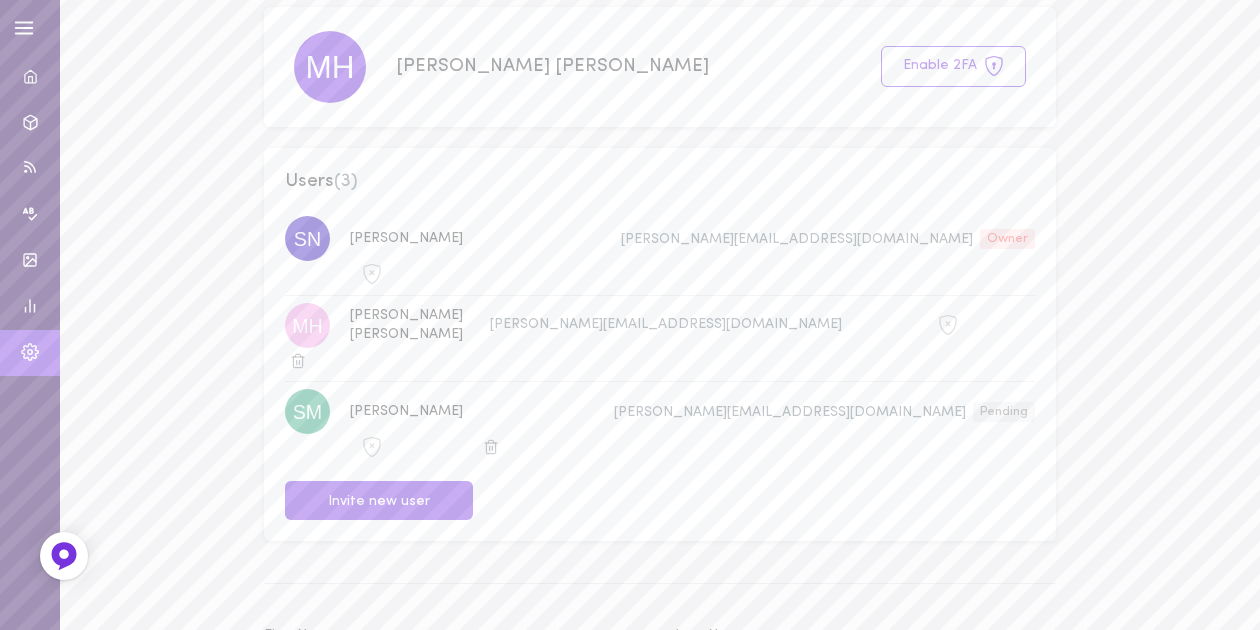 click on "smrithi+1@marinagulf.com" at bounding box center (797, 238) 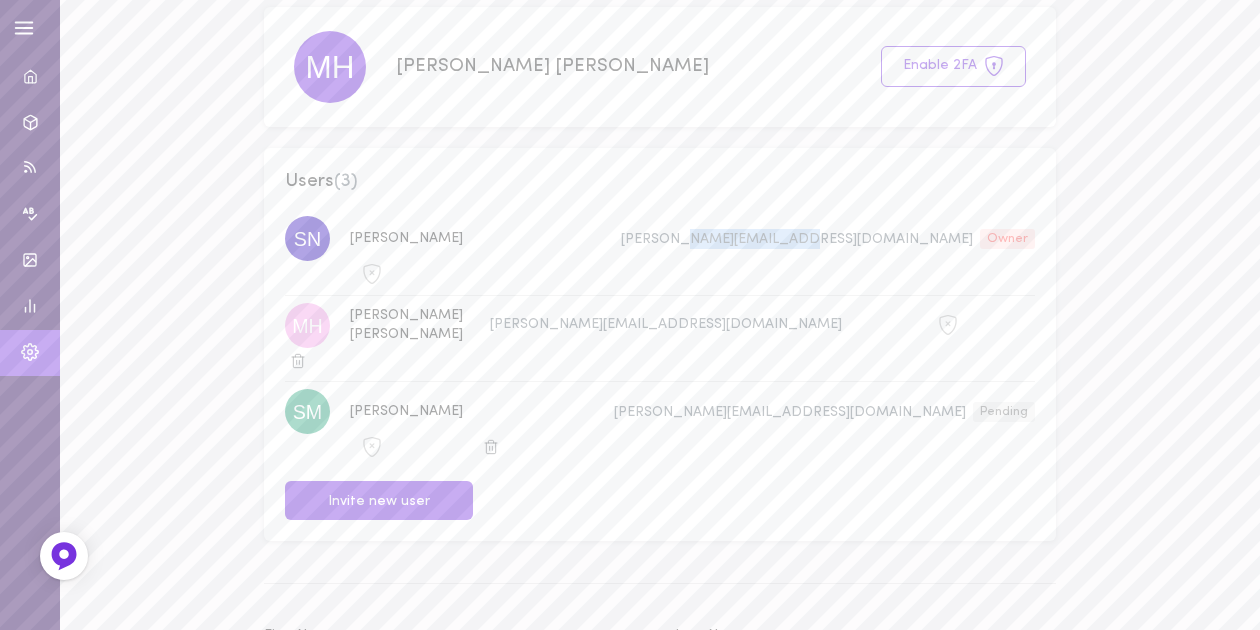 drag, startPoint x: 616, startPoint y: 239, endPoint x: 720, endPoint y: 240, distance: 104.00481 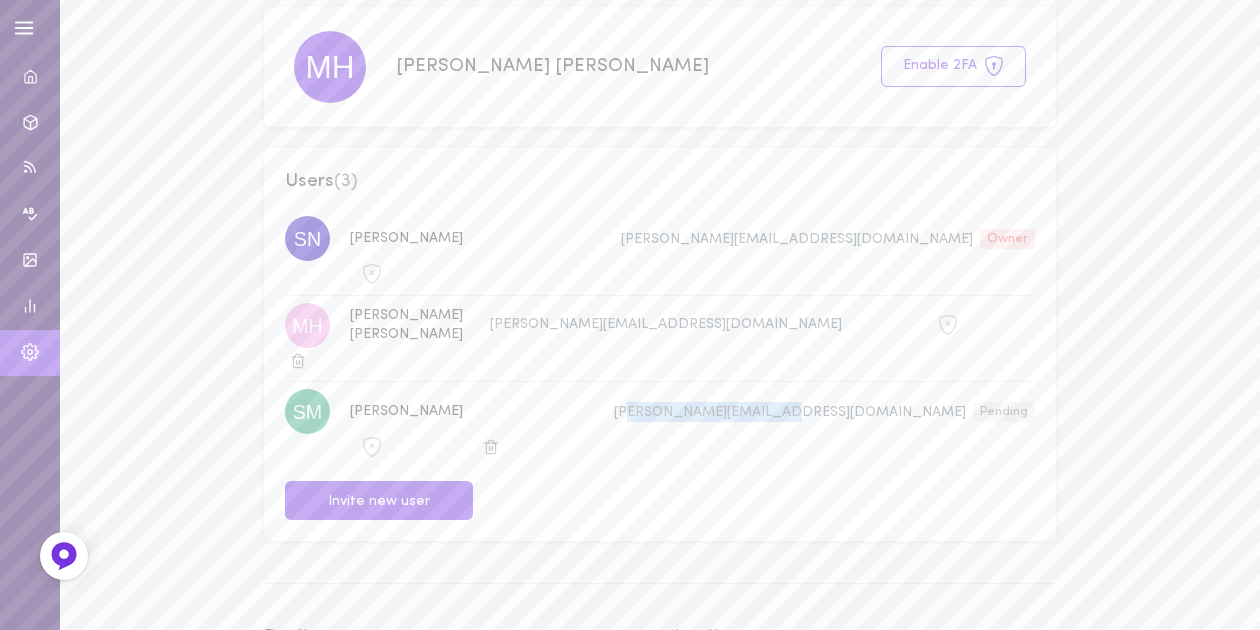 drag, startPoint x: 586, startPoint y: 347, endPoint x: 795, endPoint y: 344, distance: 209.02153 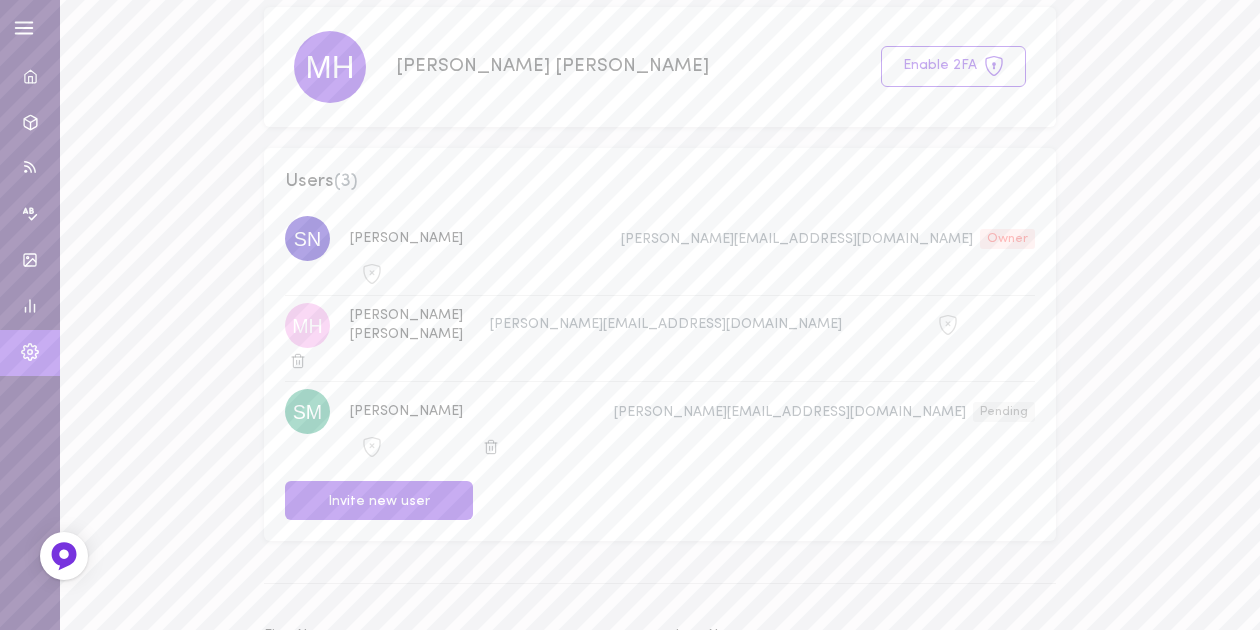 drag, startPoint x: 812, startPoint y: 344, endPoint x: 844, endPoint y: 344, distance: 32 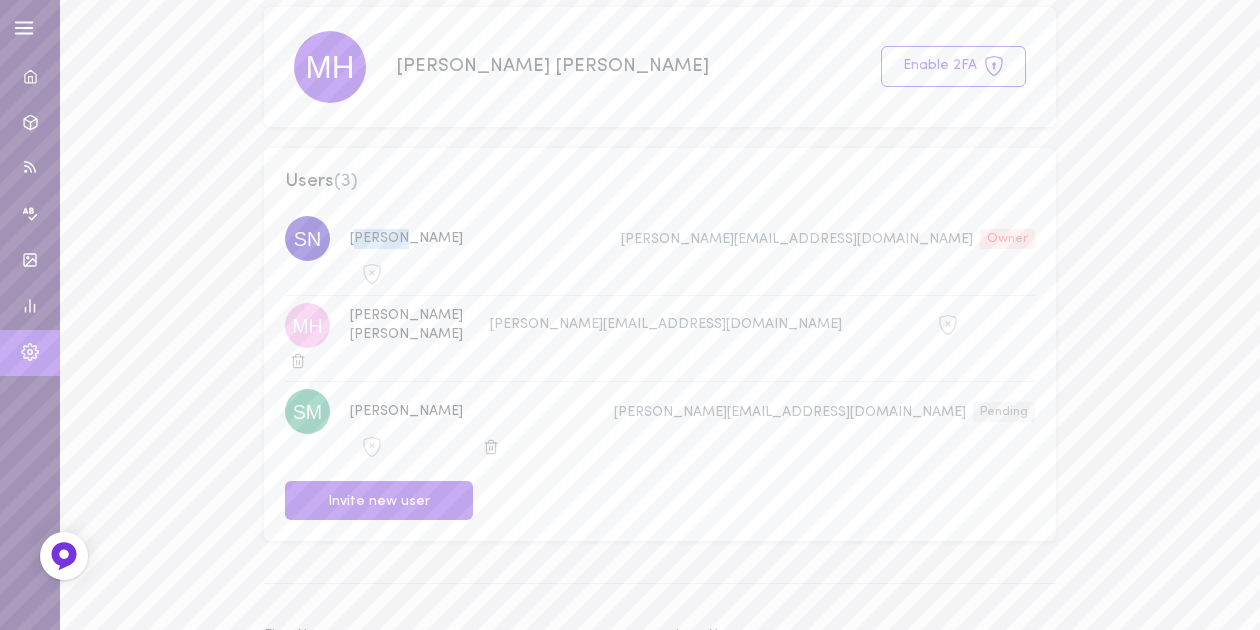 drag, startPoint x: 354, startPoint y: 242, endPoint x: 509, endPoint y: 244, distance: 155.01291 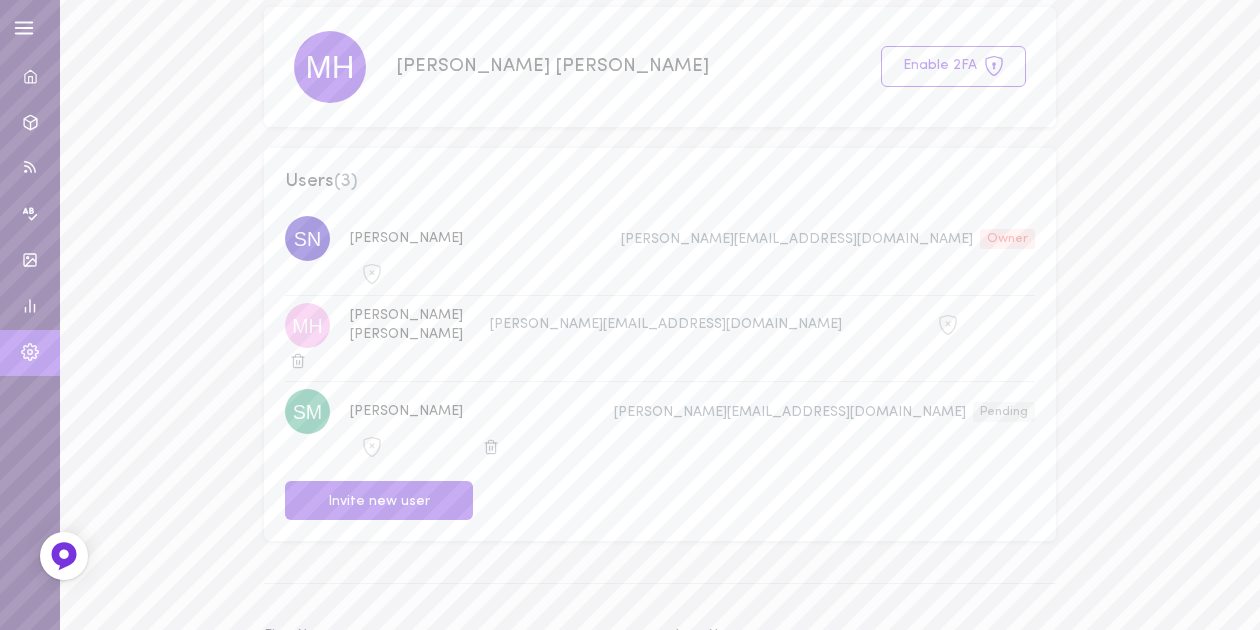 click on "Smrithi   smrithi+1@marinagulf.com Owner" at bounding box center [659, 251] 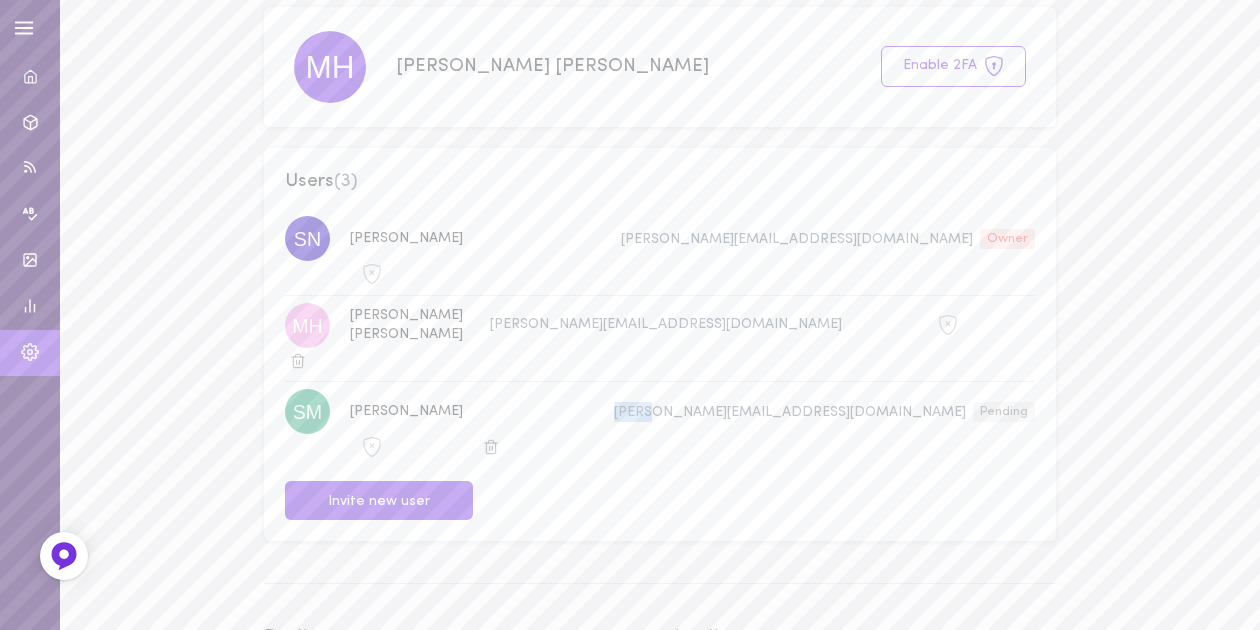 drag, startPoint x: 552, startPoint y: 363, endPoint x: 602, endPoint y: 364, distance: 50.01 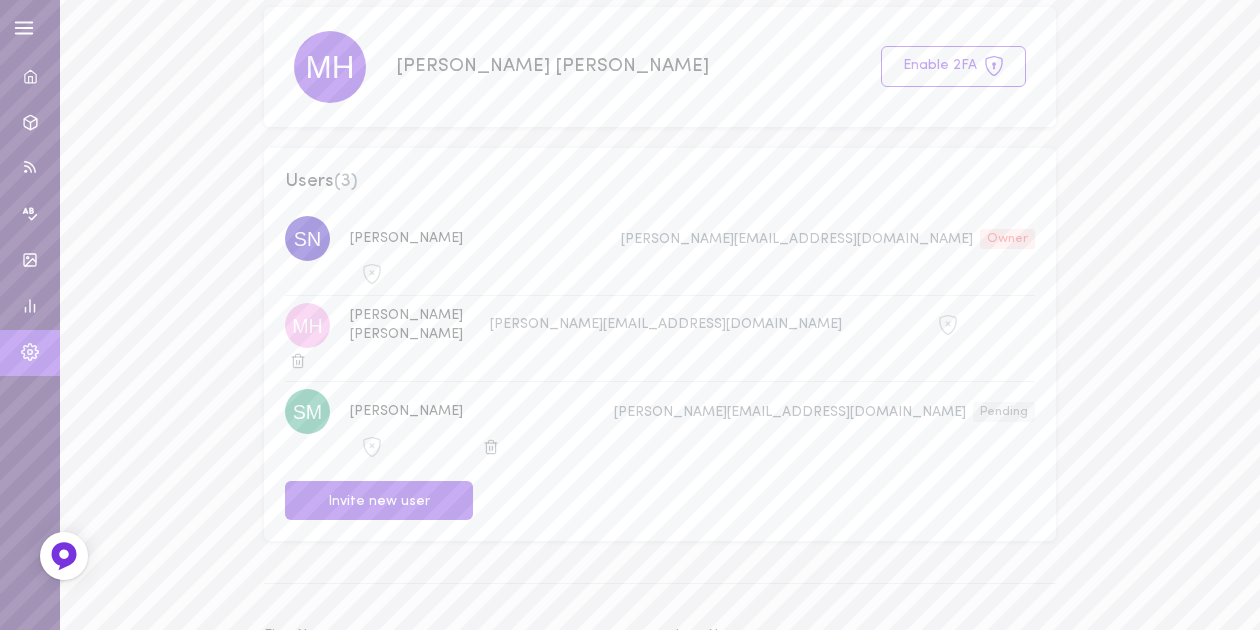 click on "Users  ( 3 ) Smrithi   smrithi+1@marinagulf.com Owner Mohamed   Abdul Hamid Mohamed@marinagulf.com smrithi   smrithi@marinagulf.com Pending Invite new user" at bounding box center (659, 344) 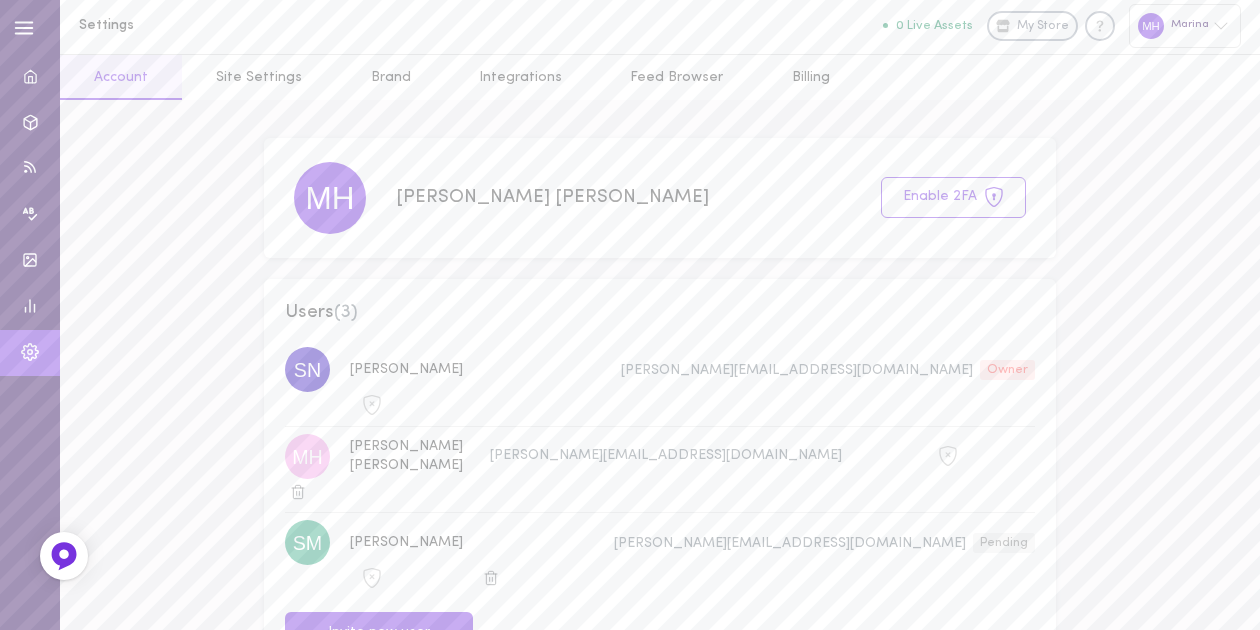 scroll, scrollTop: 0, scrollLeft: 0, axis: both 